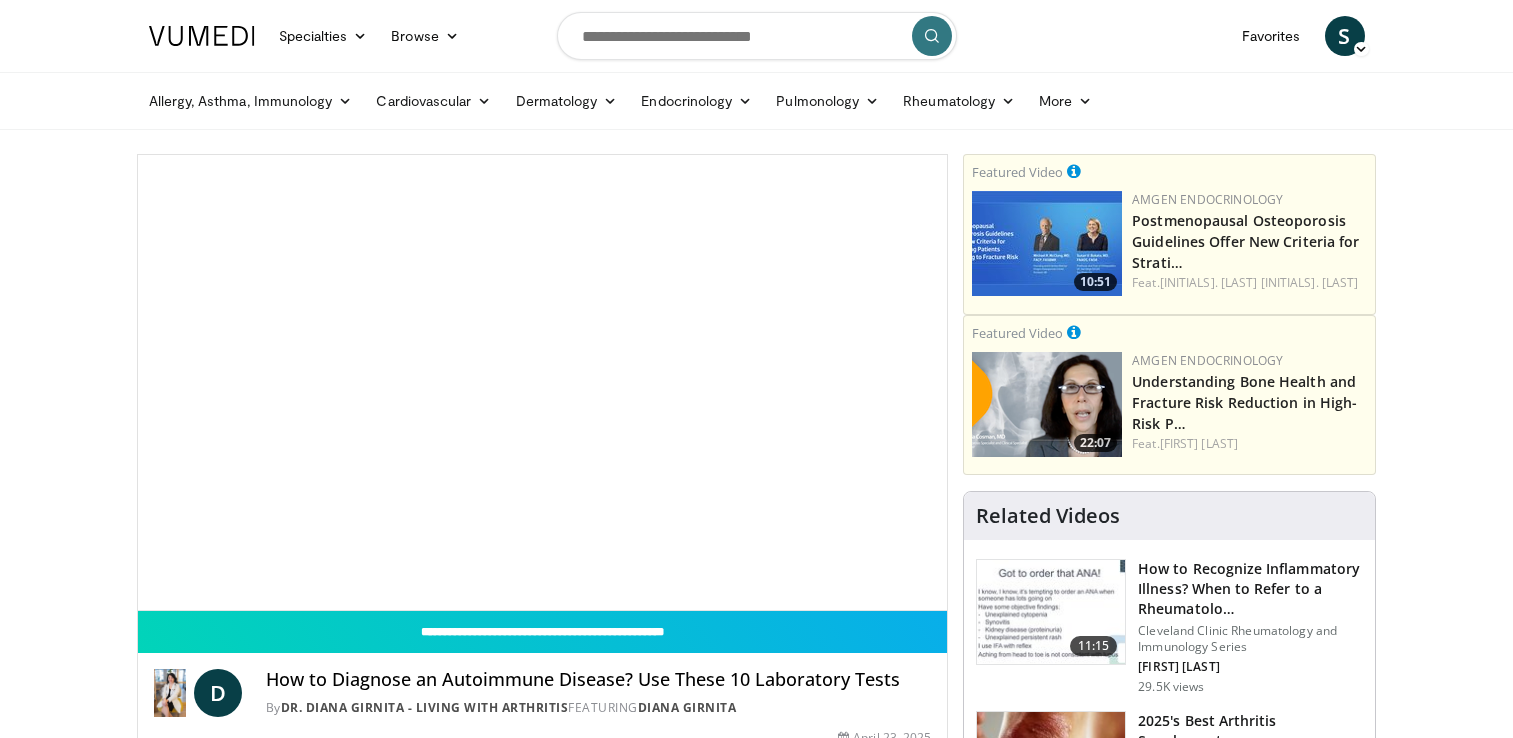 scroll, scrollTop: 0, scrollLeft: 0, axis: both 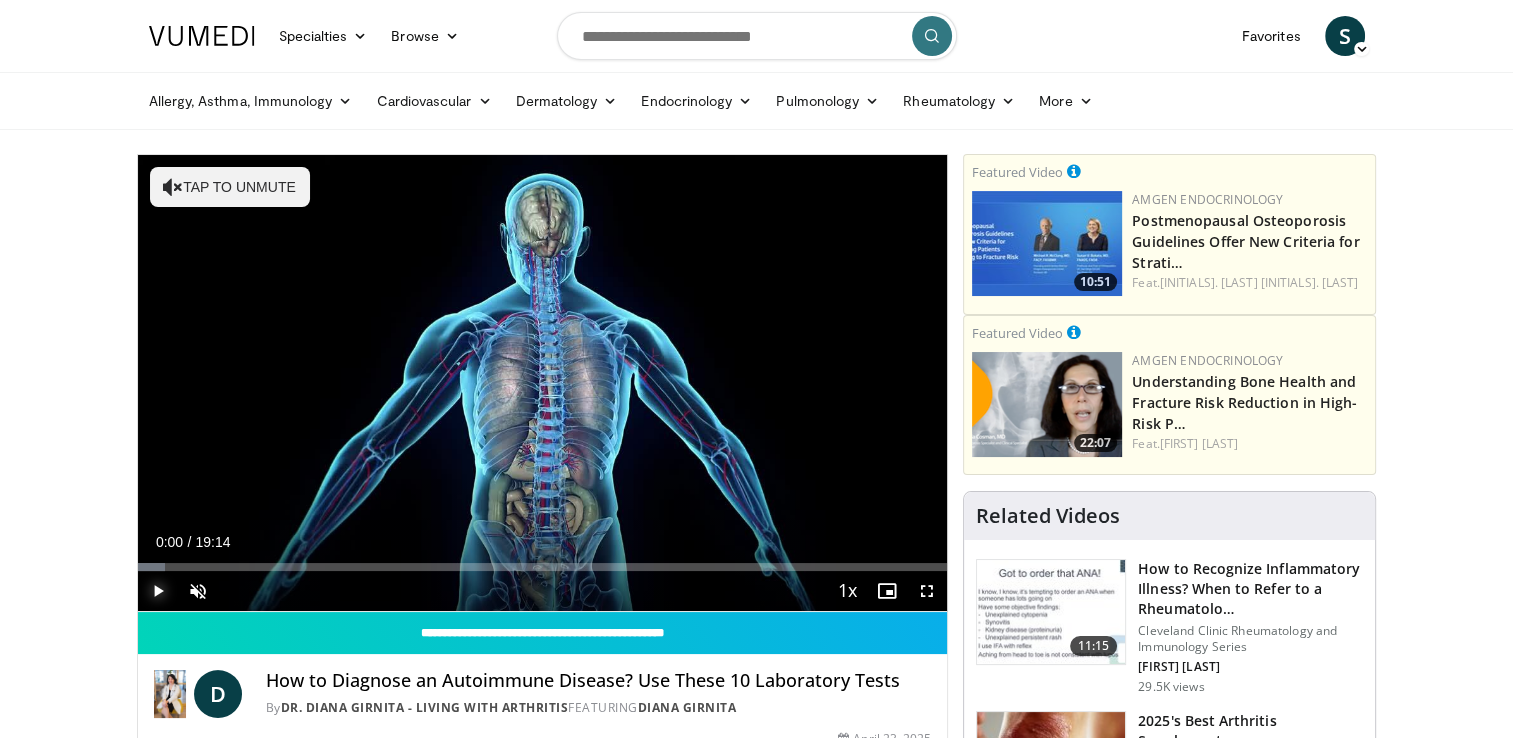 click at bounding box center (158, 591) 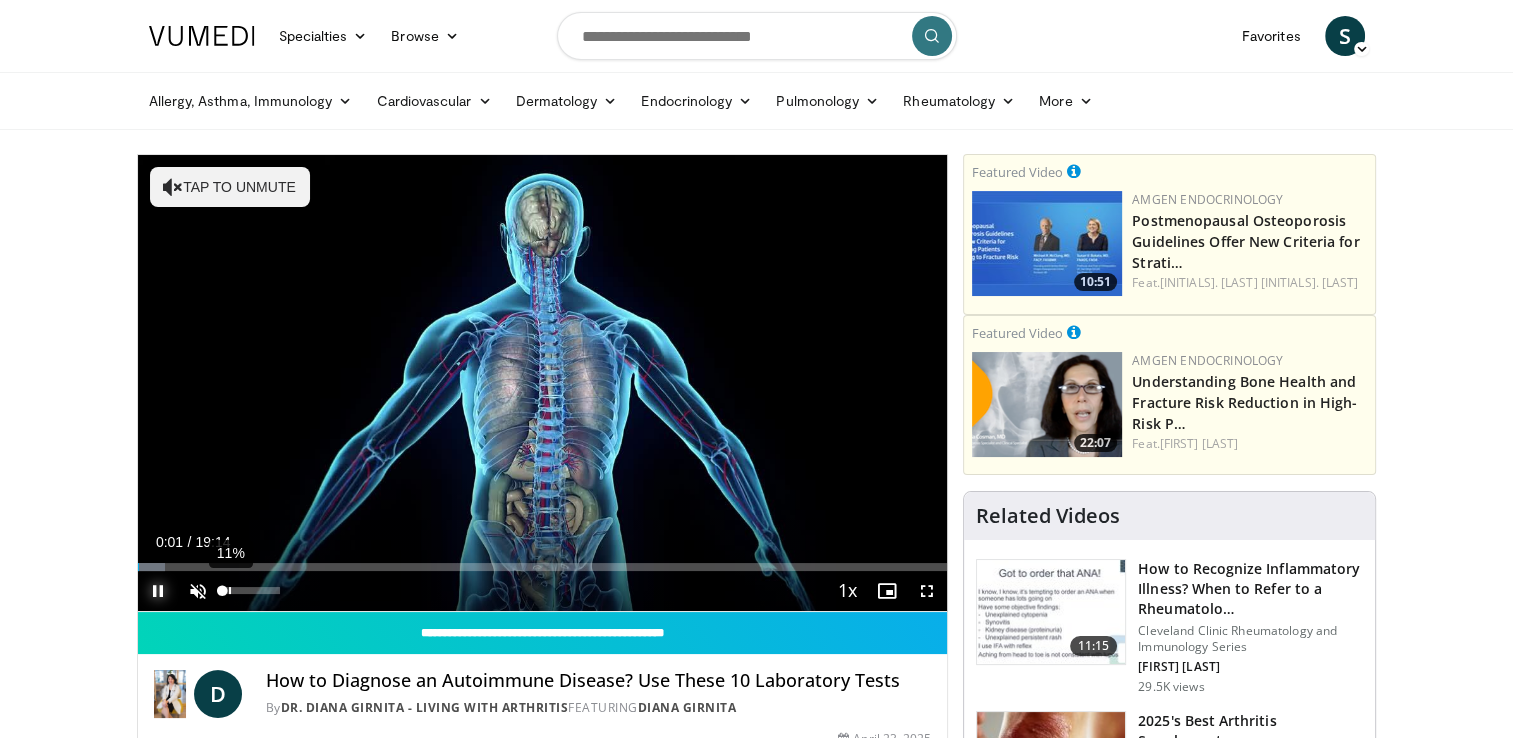 click at bounding box center (223, 590) 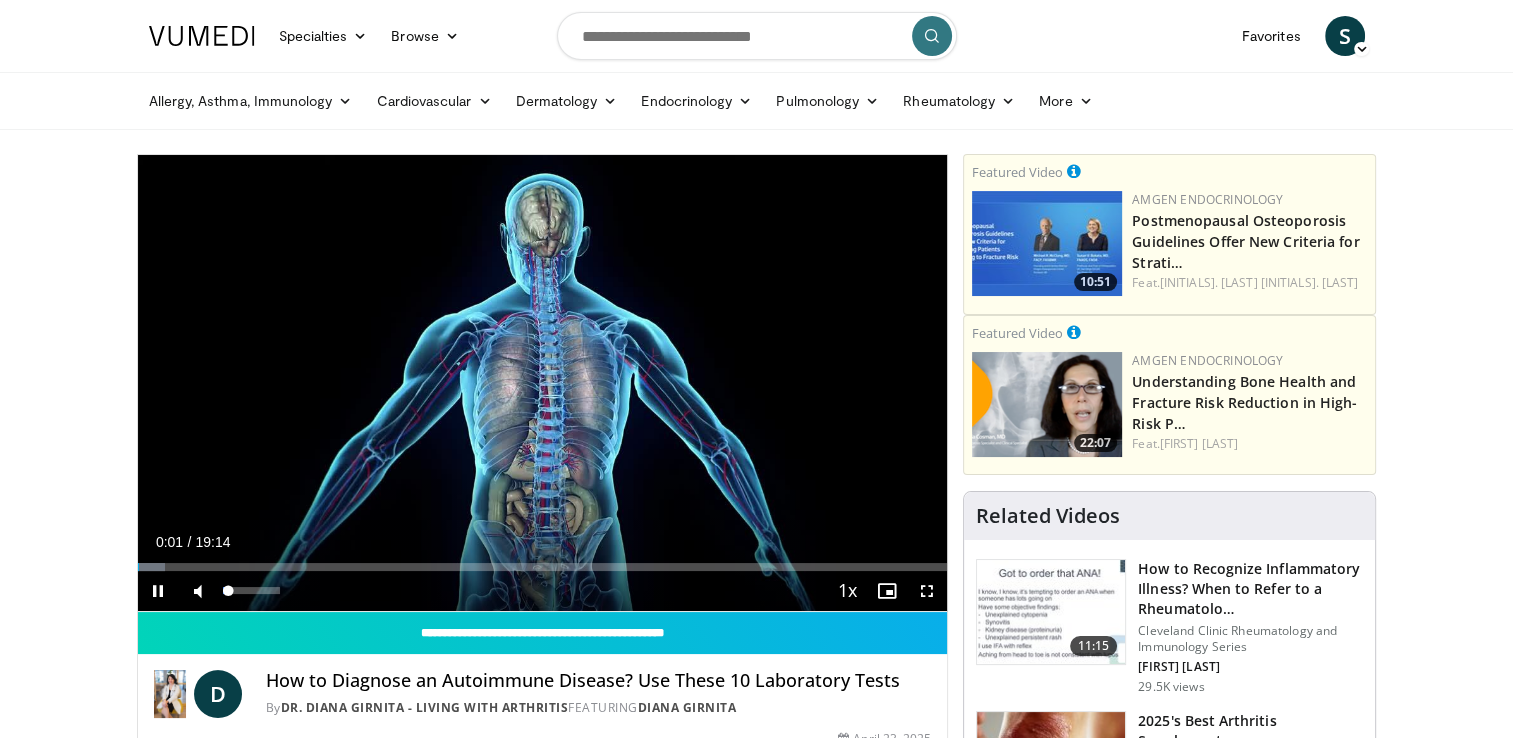 click on "Mute 100%" at bounding box center (248, 591) 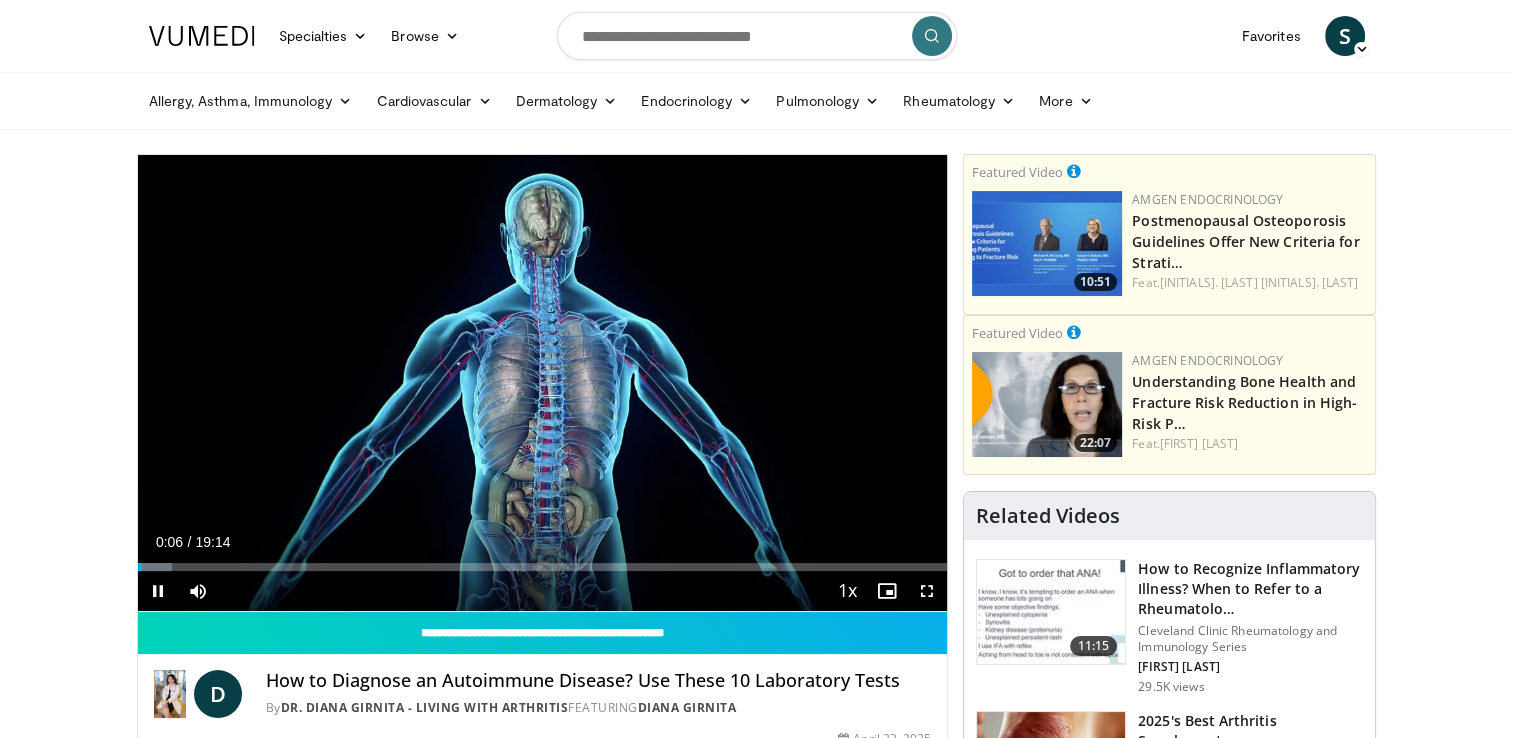 drag, startPoint x: 231, startPoint y: 592, endPoint x: 382, endPoint y: 605, distance: 151.55856 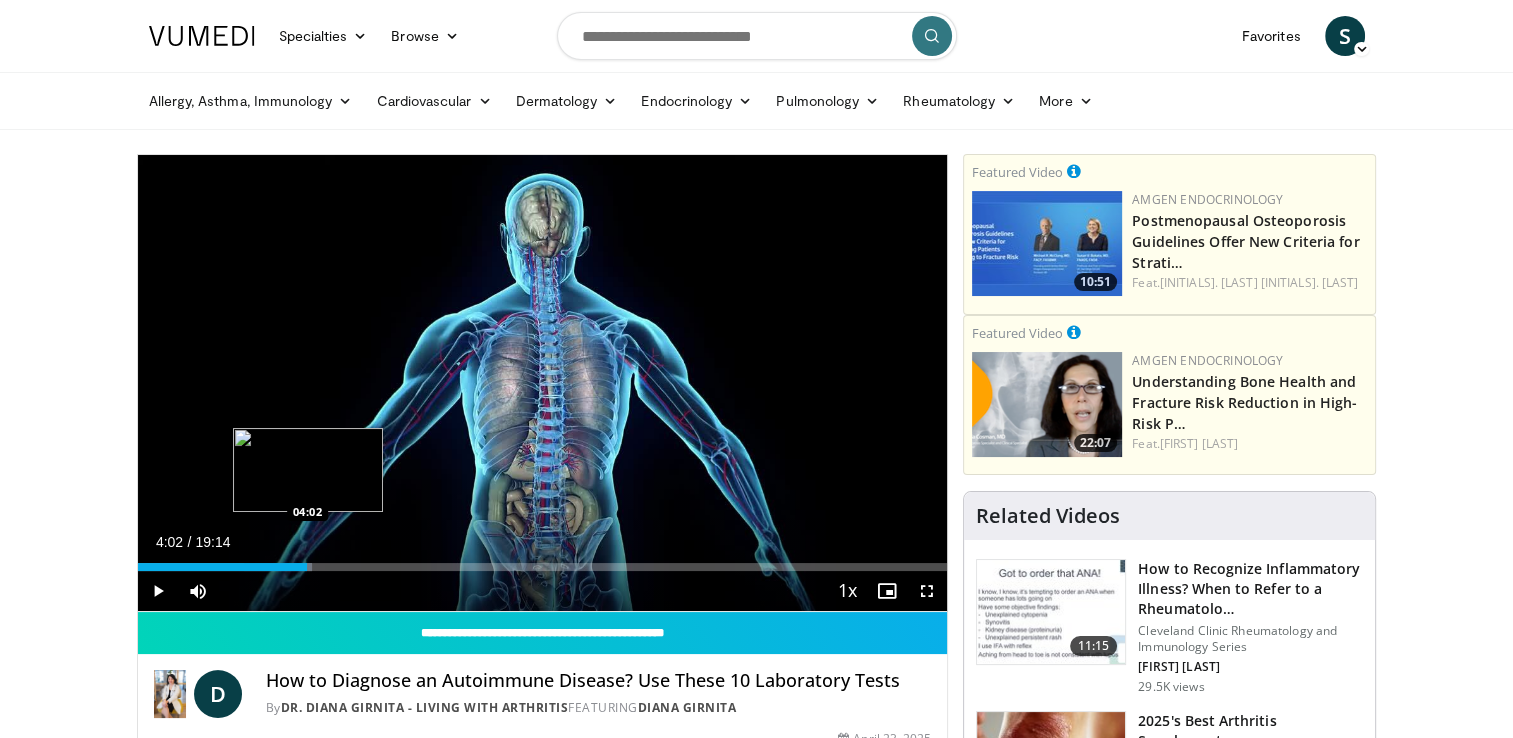 click on "Loaded :  21.61% 04:02 04:02" at bounding box center [543, 561] 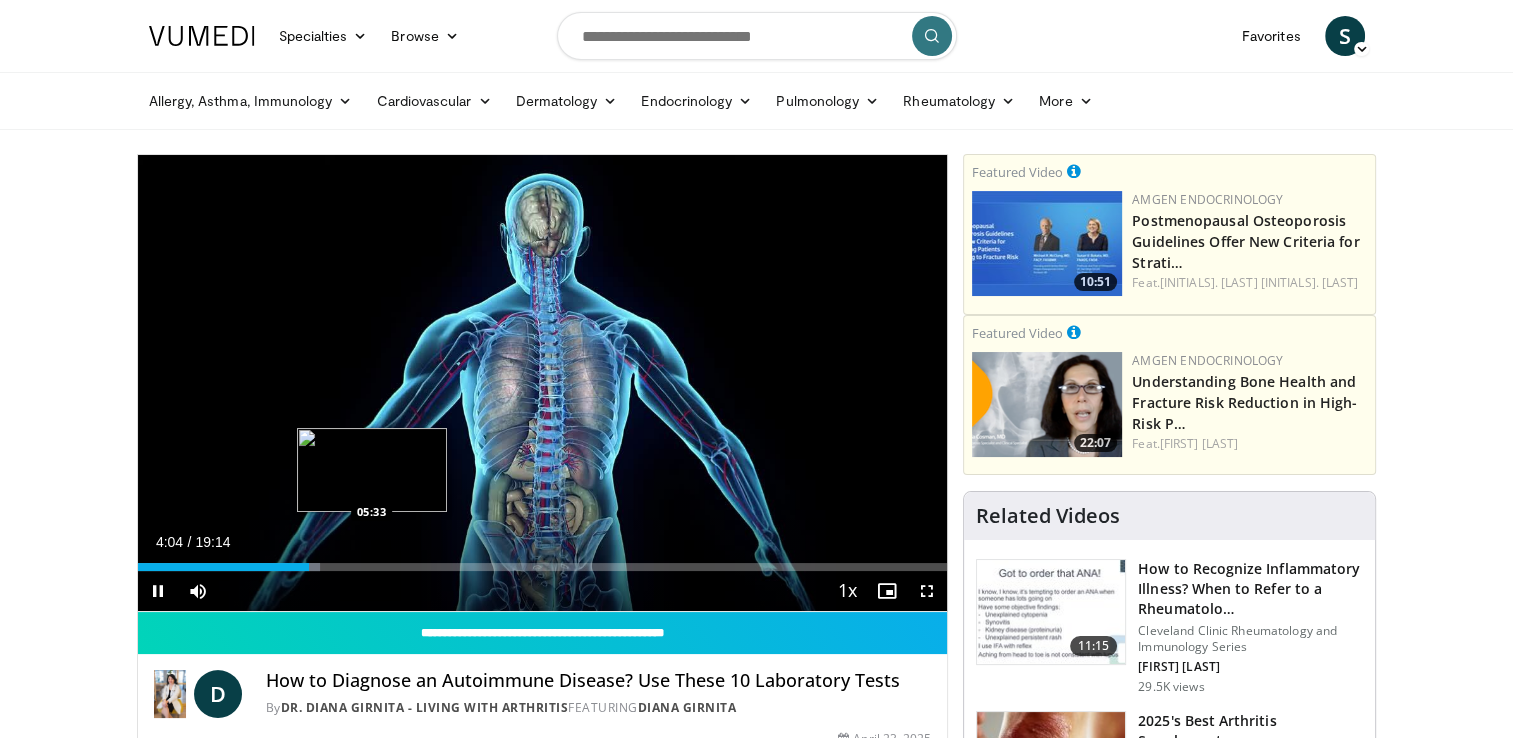 click on "Loaded :  22.52% 04:04 05:33" at bounding box center (543, 567) 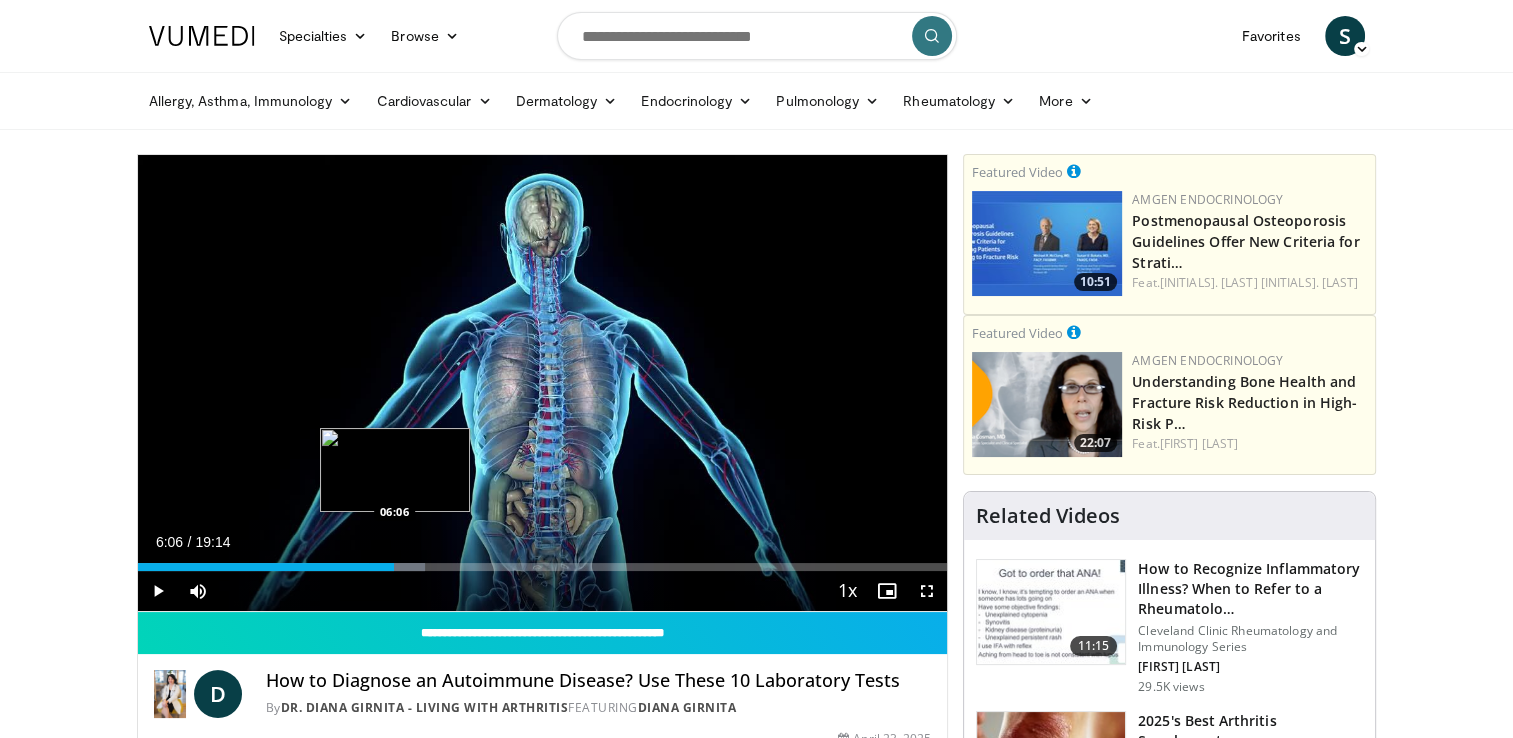 click on "Loaded :  35.45% 06:06 06:06" at bounding box center [543, 561] 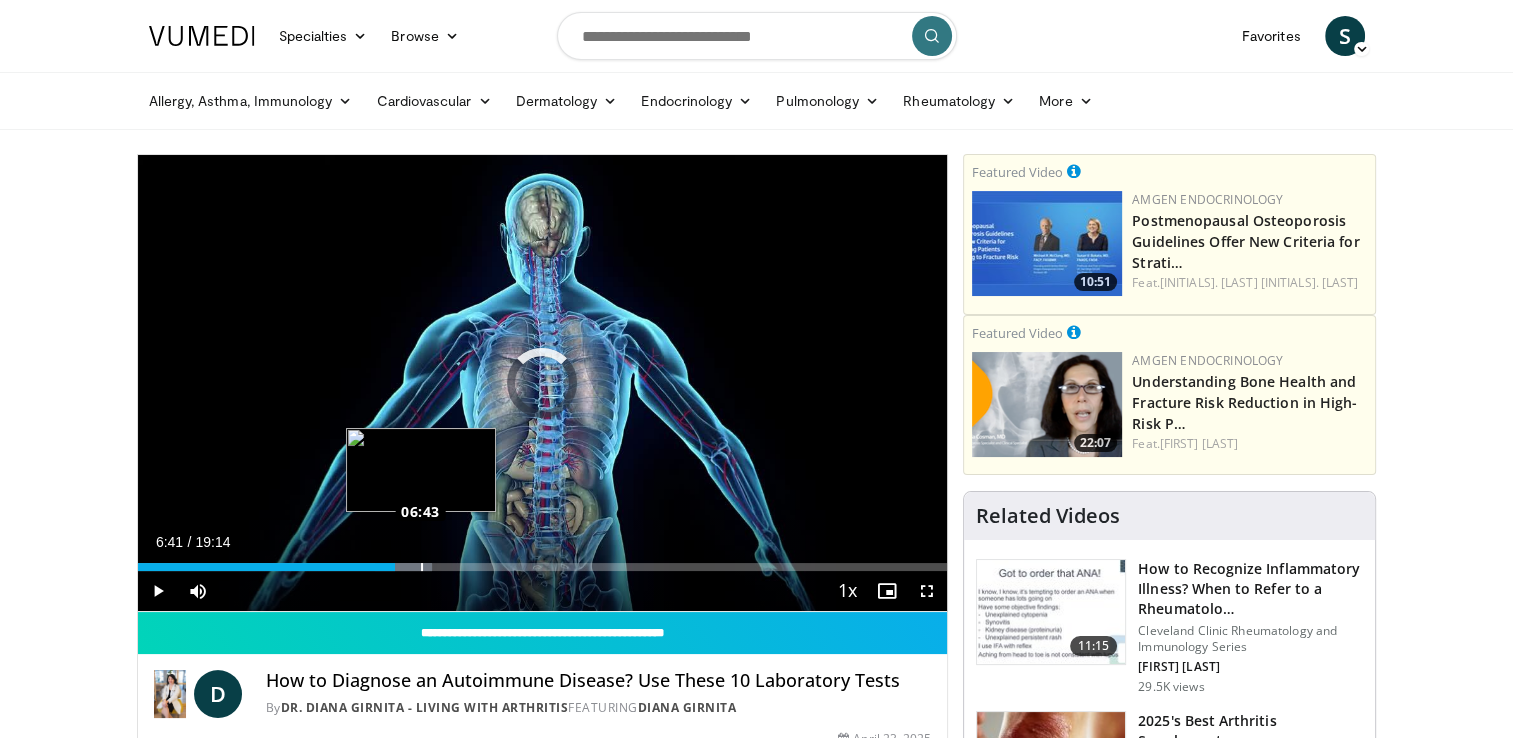 click on "Loaded :  36.38% 06:41 06:43" at bounding box center (543, 567) 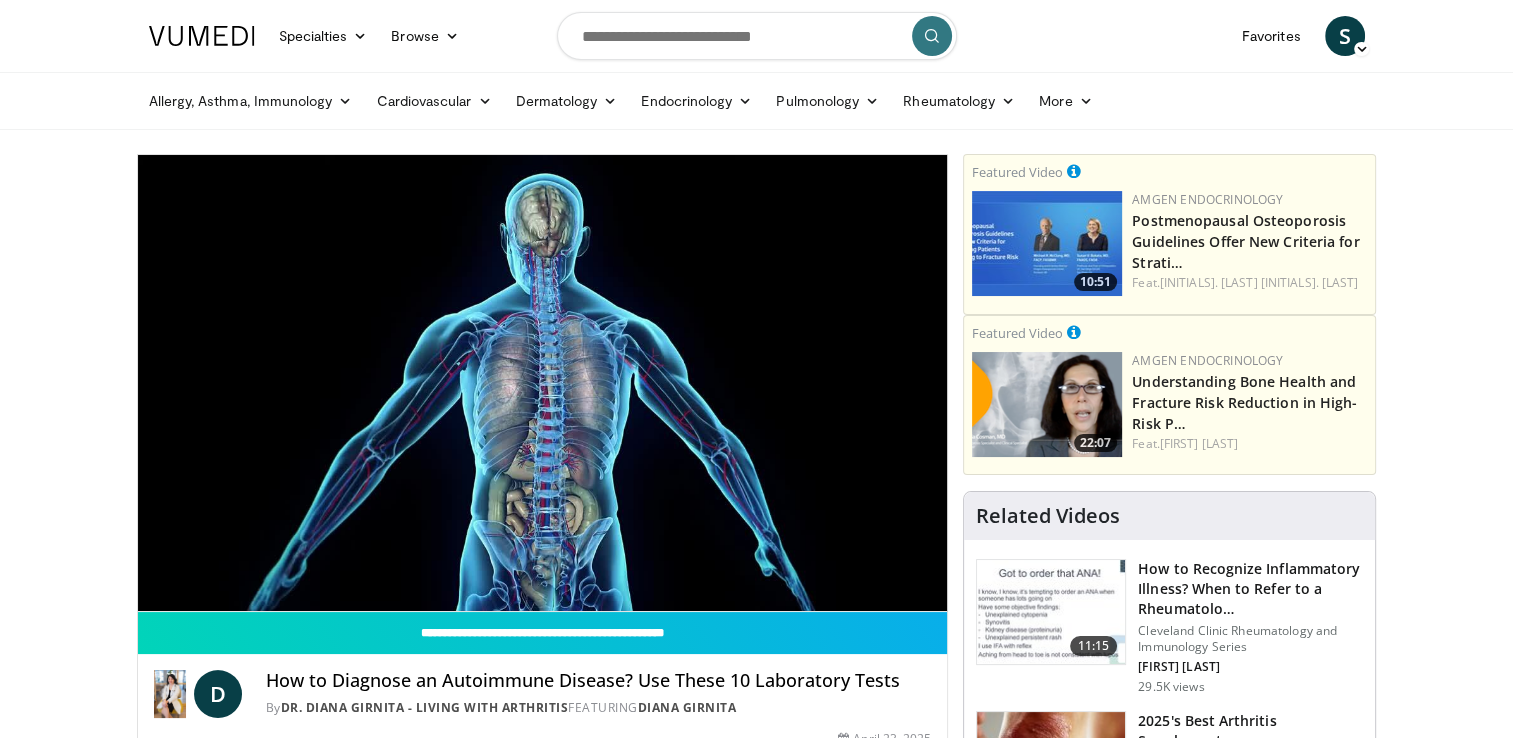 click on "10 seconds
Tap to unmute" at bounding box center [543, 383] 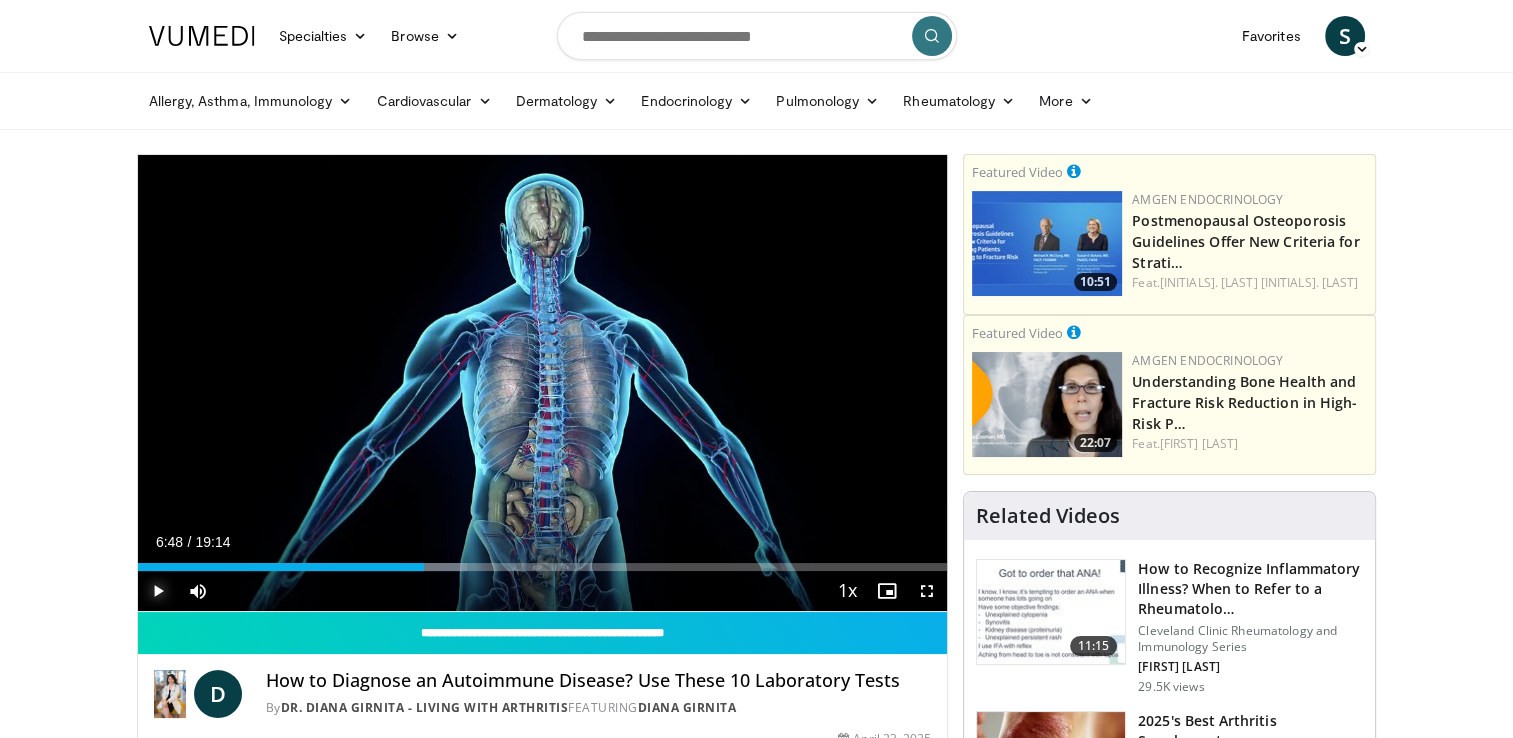 click at bounding box center [158, 591] 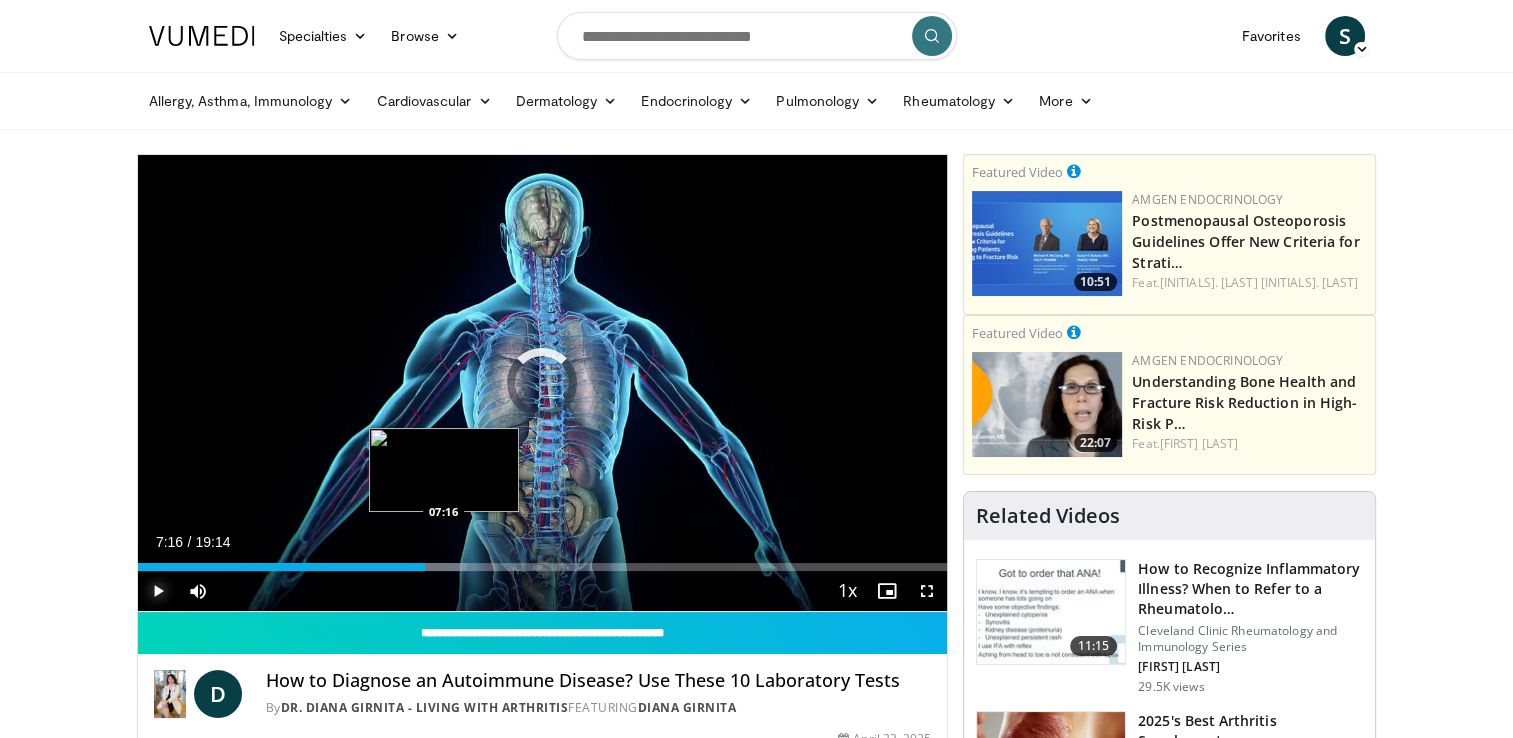 click on "Loaded :  40.71% 07:16 07:16" at bounding box center (543, 561) 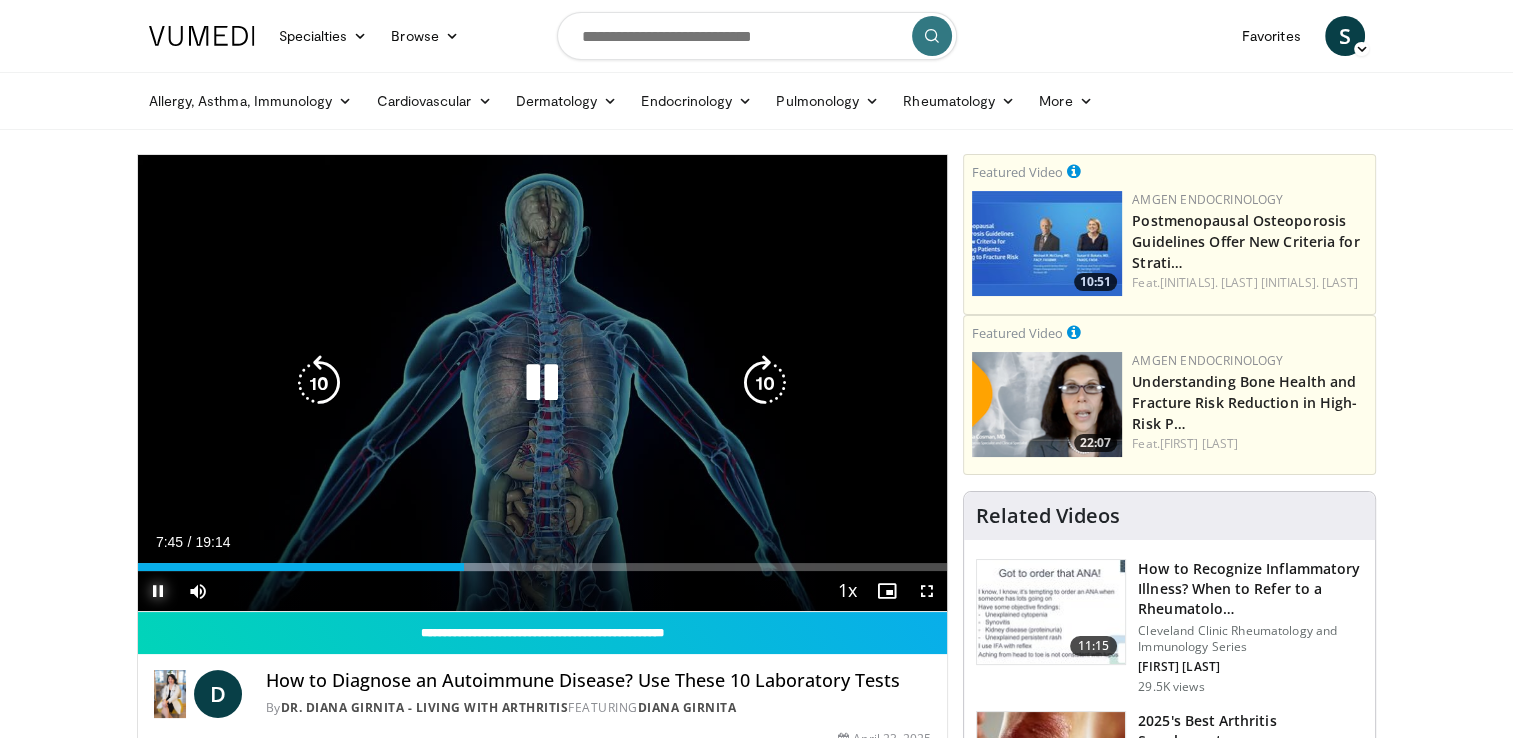 click at bounding box center (474, 567) 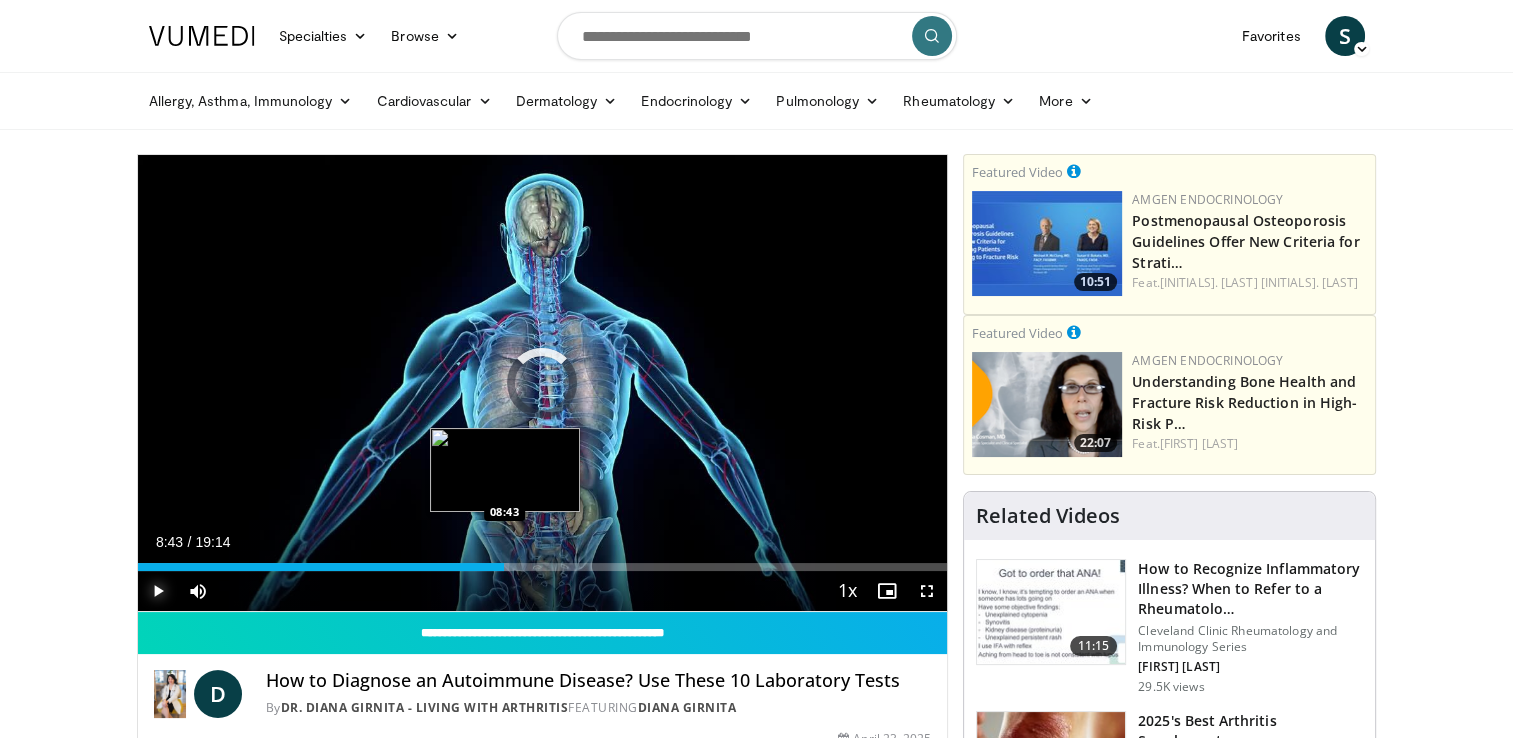 click at bounding box center (485, 567) 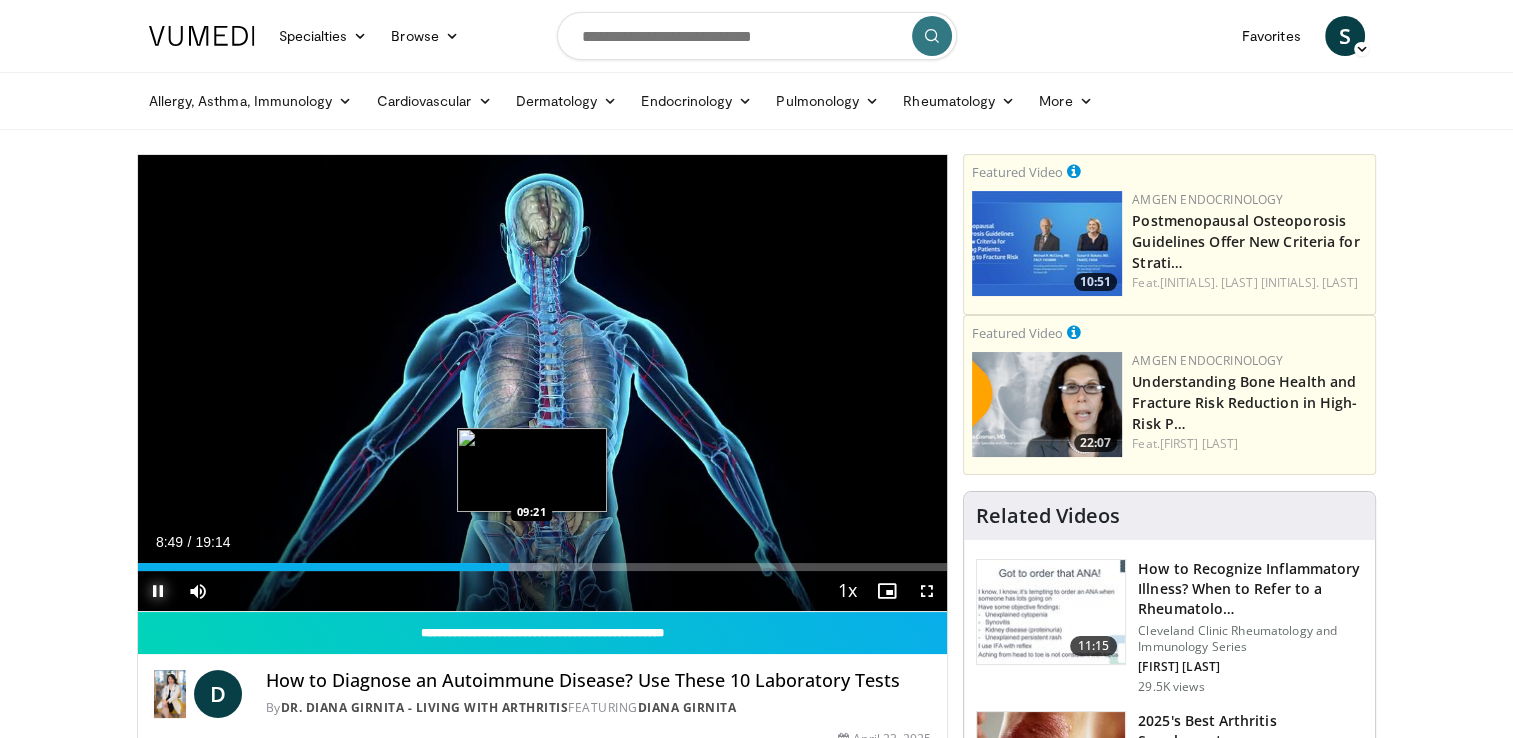 click at bounding box center (519, 567) 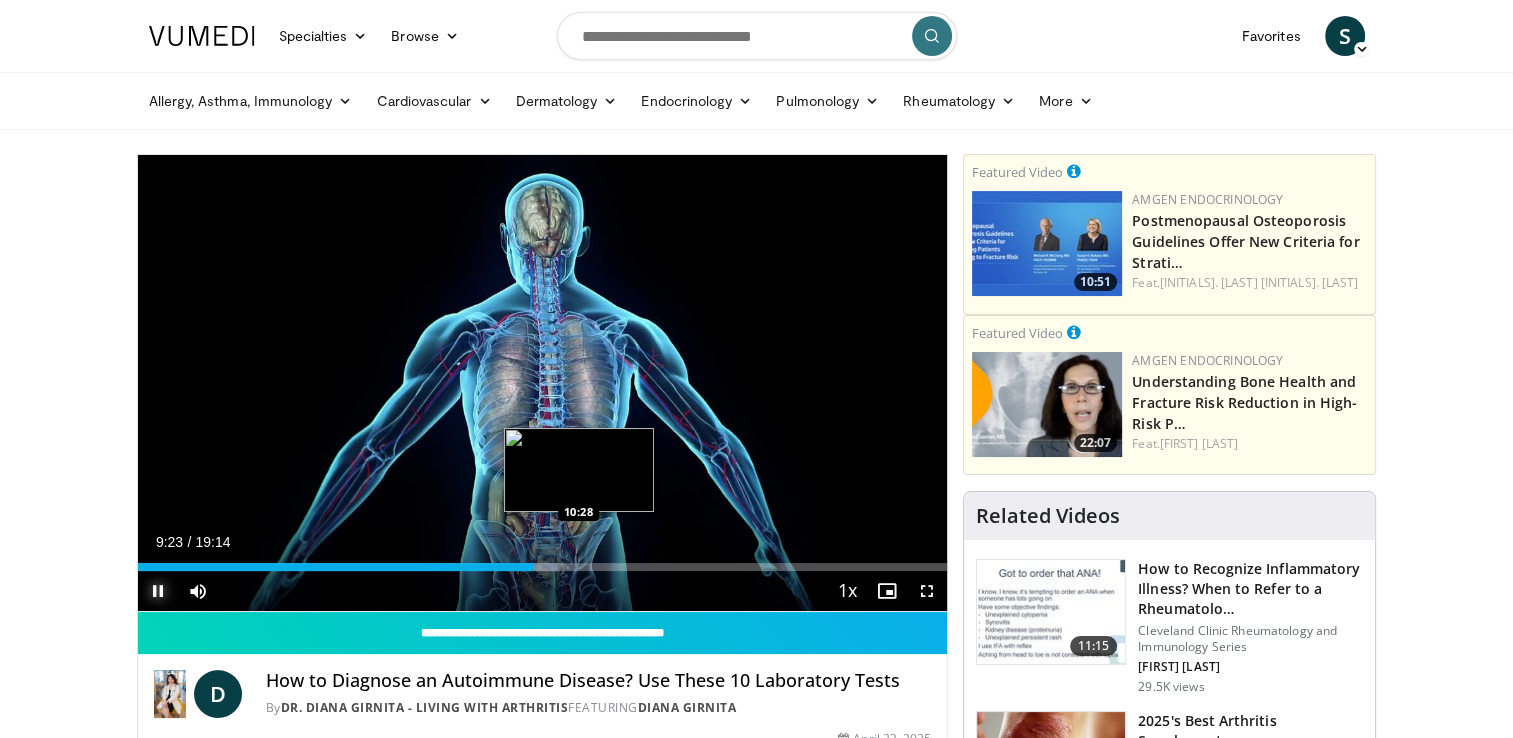 click on "Loaded :  51.97% 09:23 10:28" at bounding box center (543, 561) 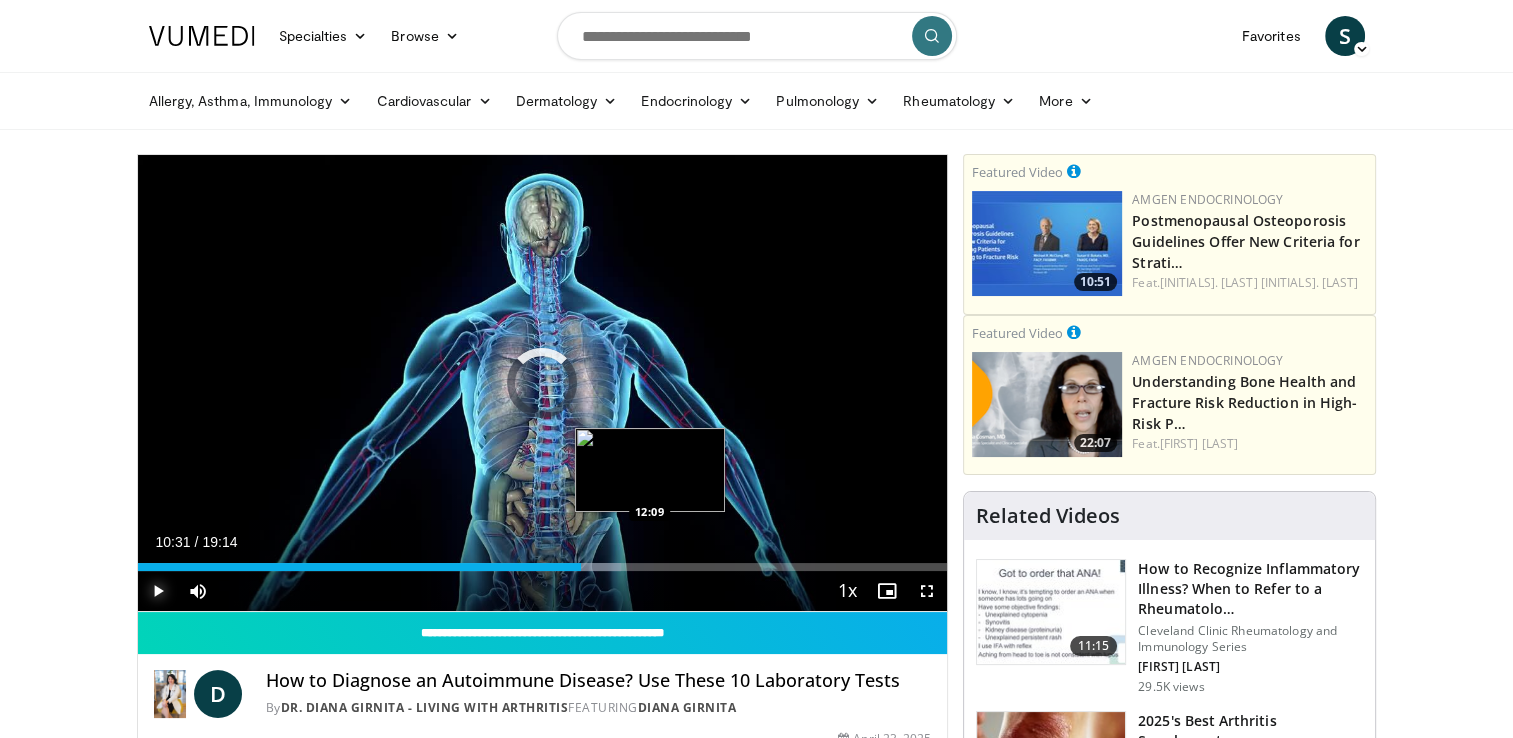 click on "Loaded :  59.76% 10:31 12:09" at bounding box center (543, 567) 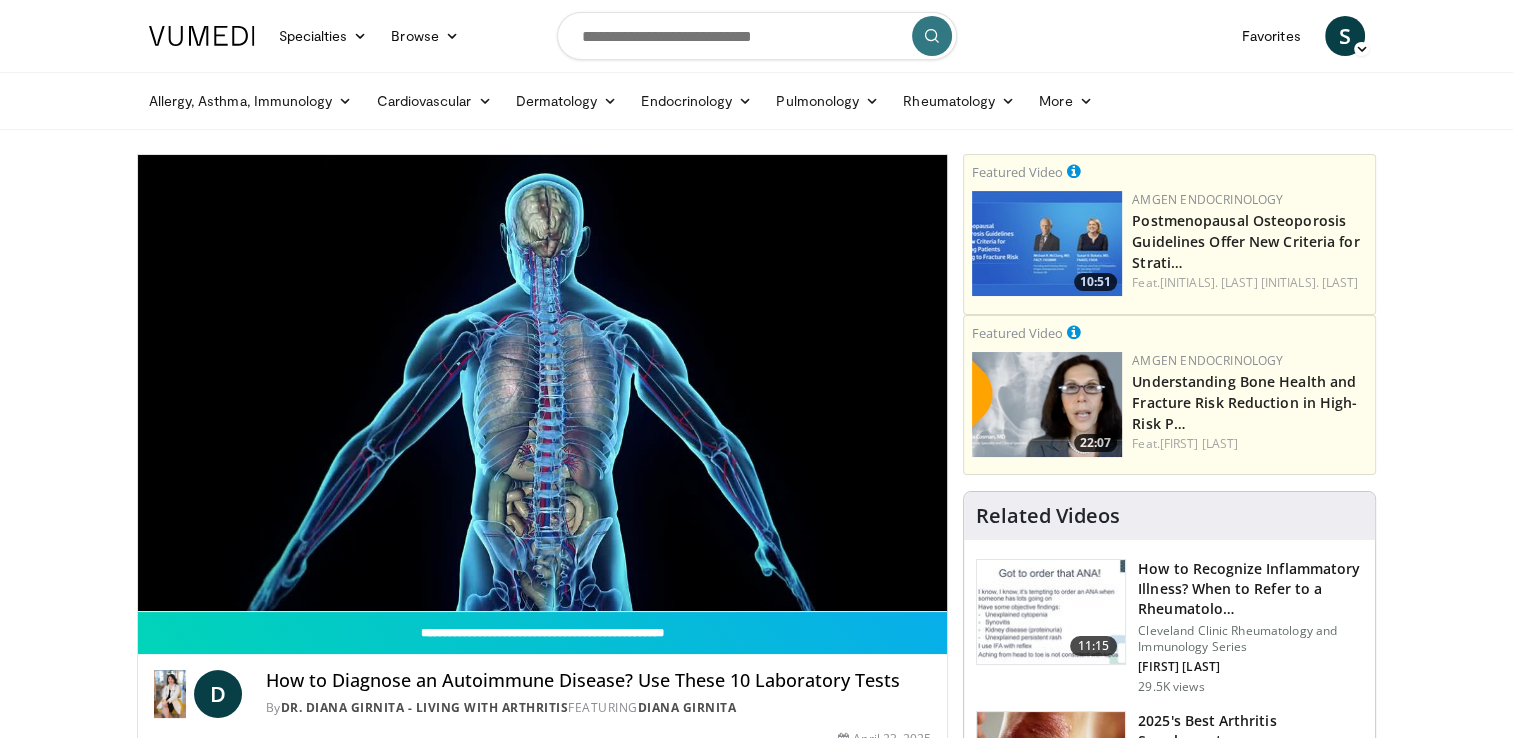 click on "10 seconds
Tap to unmute" at bounding box center (543, 383) 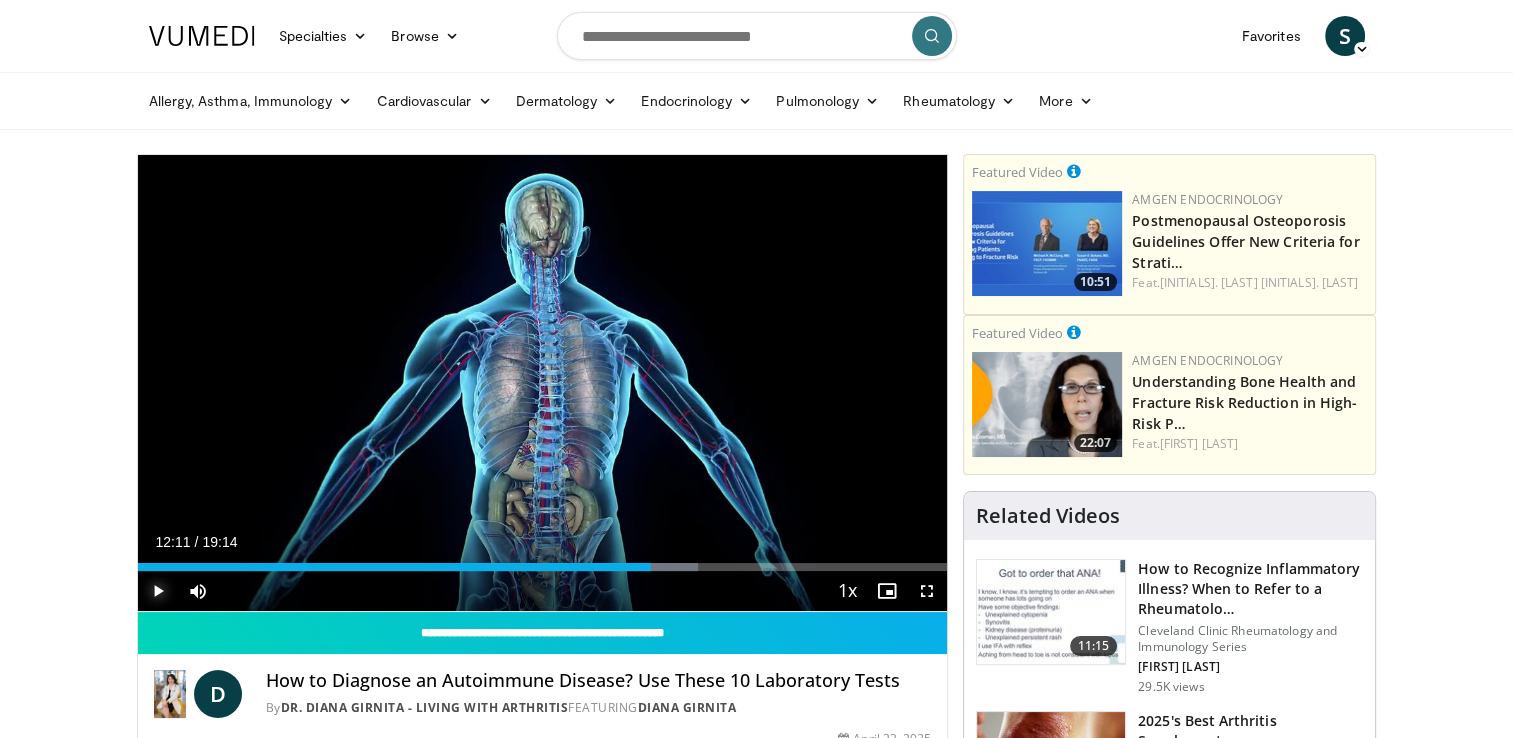 click at bounding box center [158, 591] 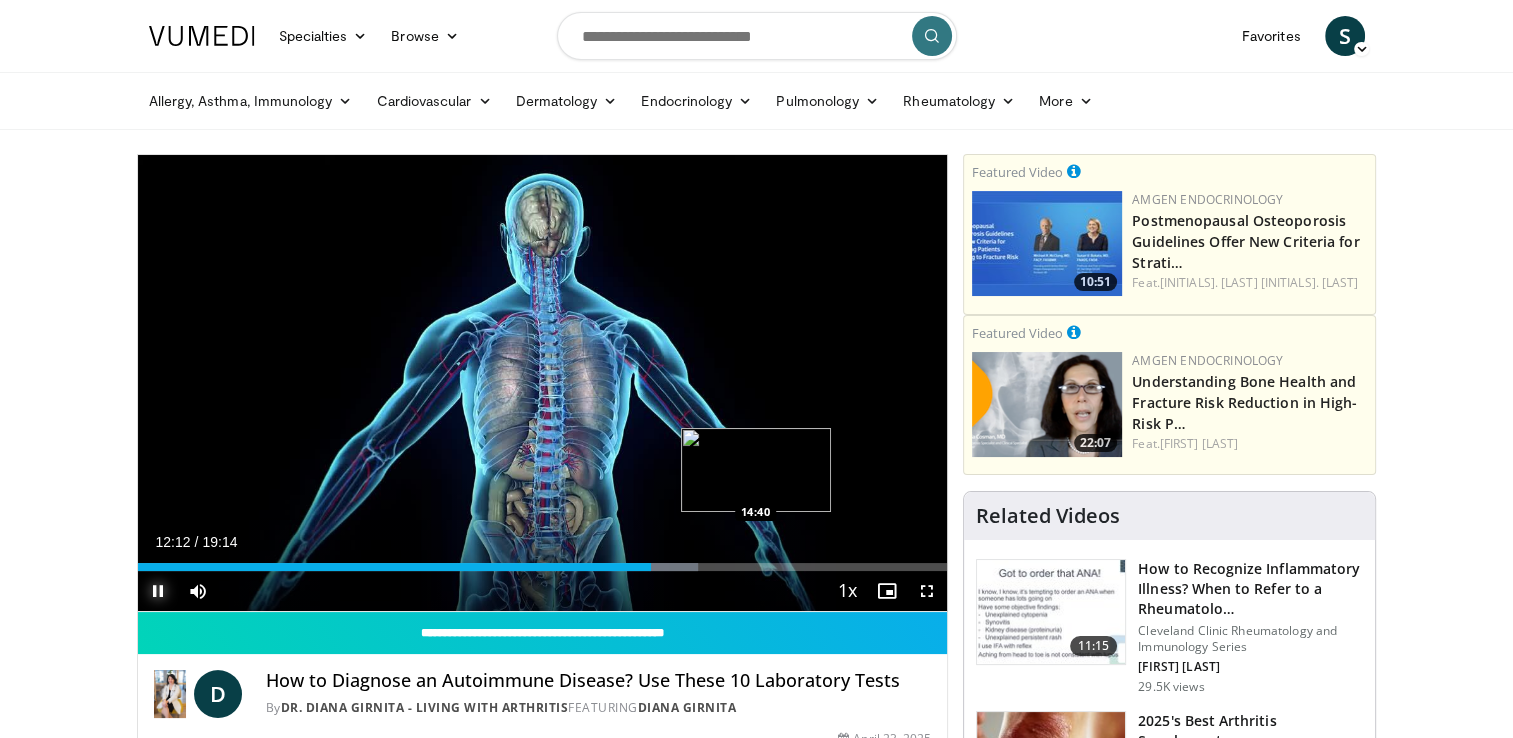 click on "Loaded :  69.18% 12:12 14:40" at bounding box center [543, 561] 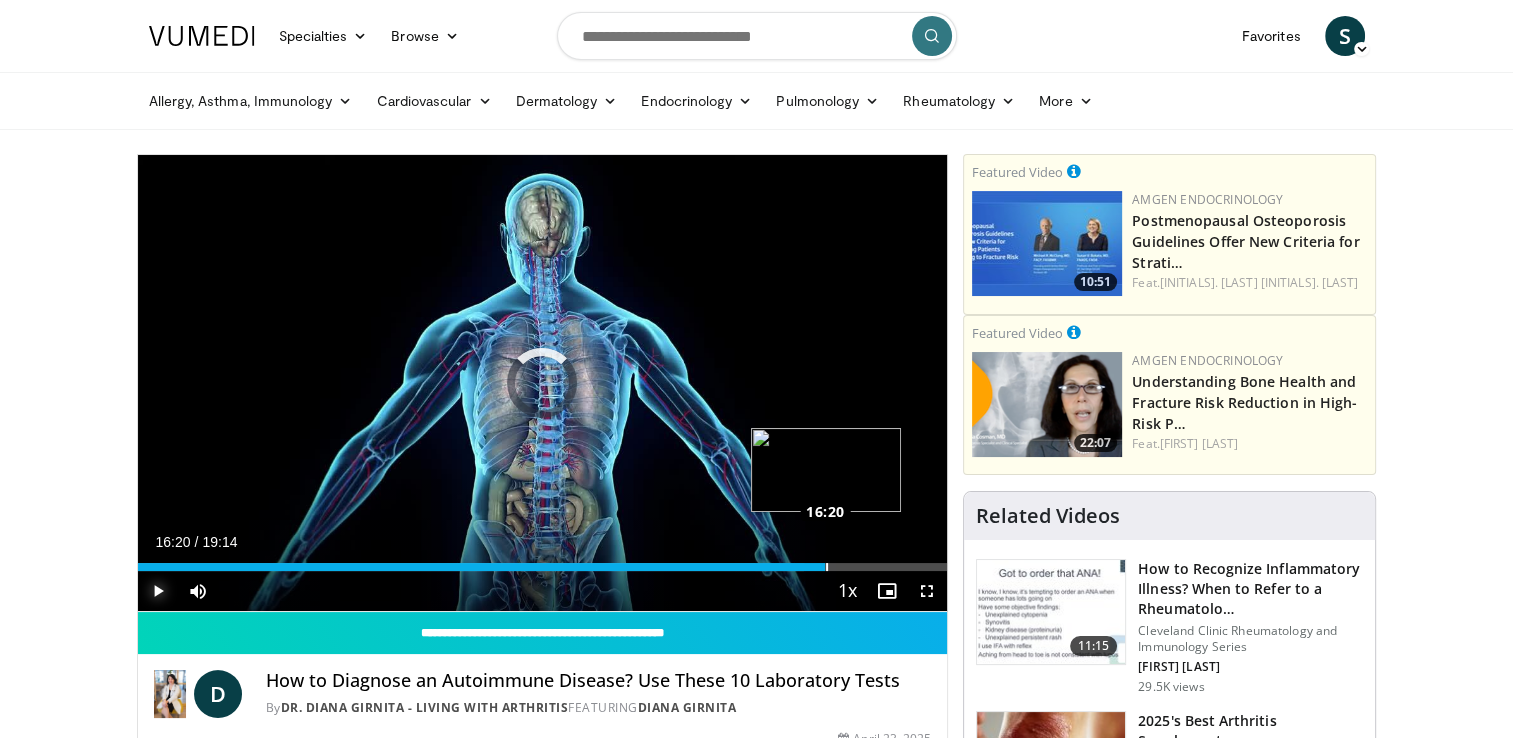click on "Loaded :  82.28% 16:20 16:20" at bounding box center (543, 567) 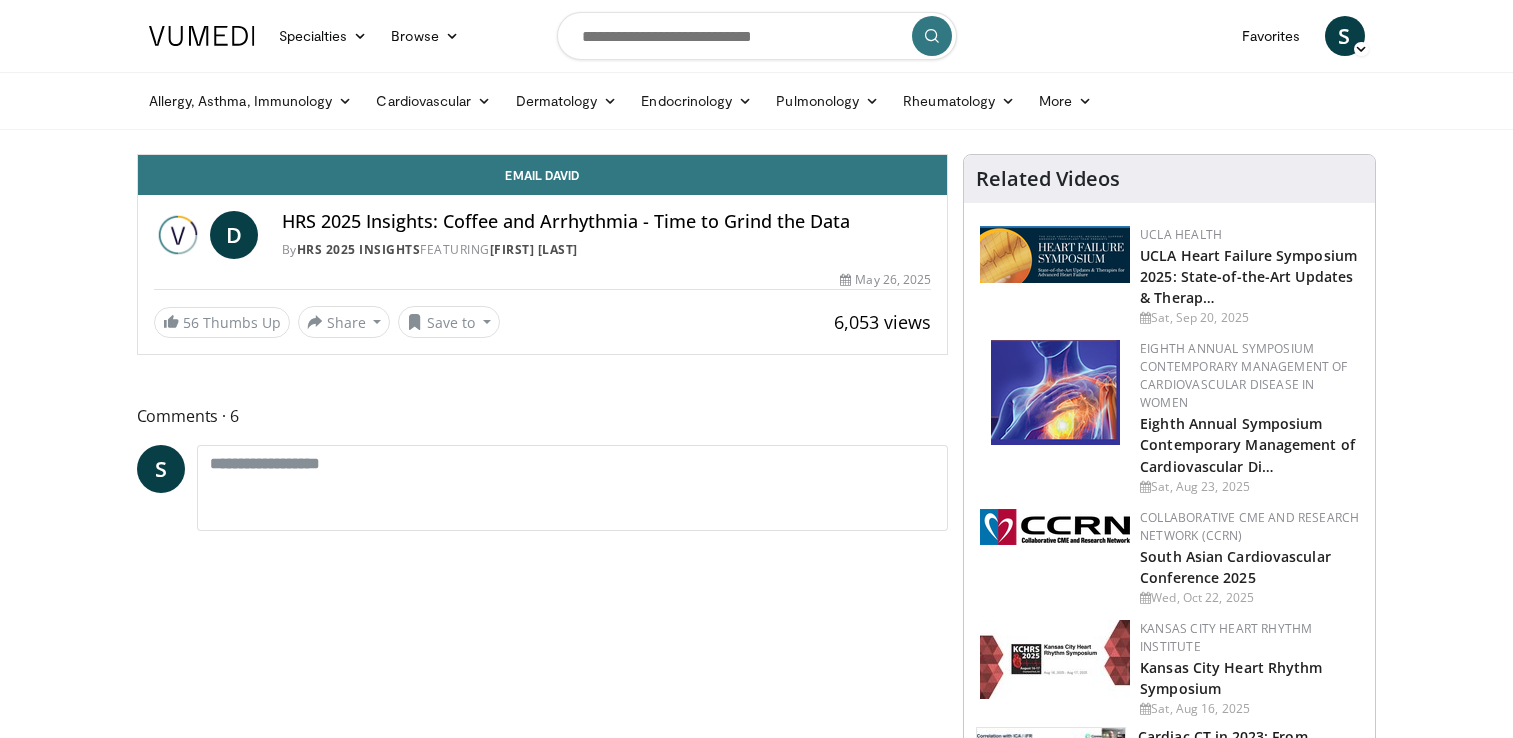 scroll, scrollTop: 0, scrollLeft: 0, axis: both 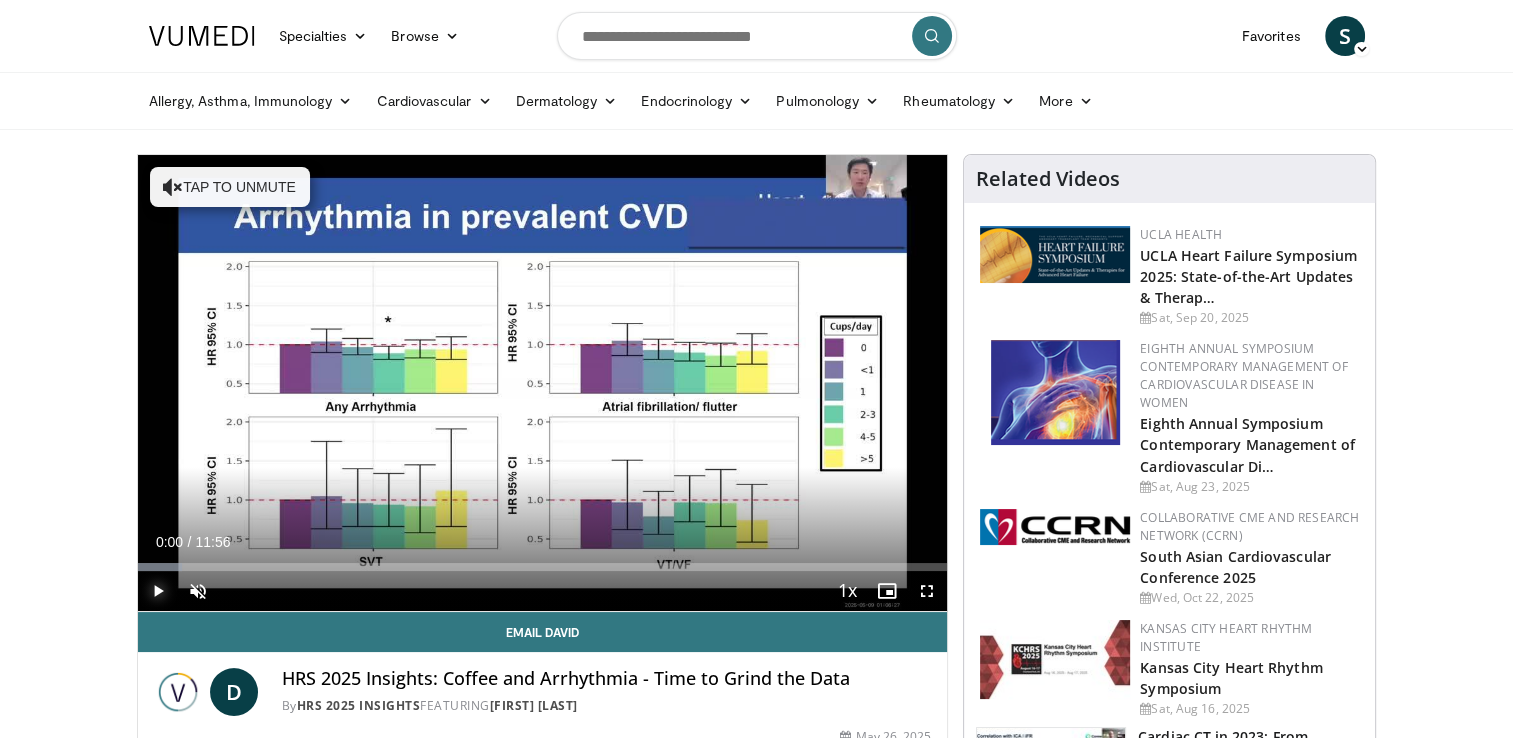 click at bounding box center (158, 591) 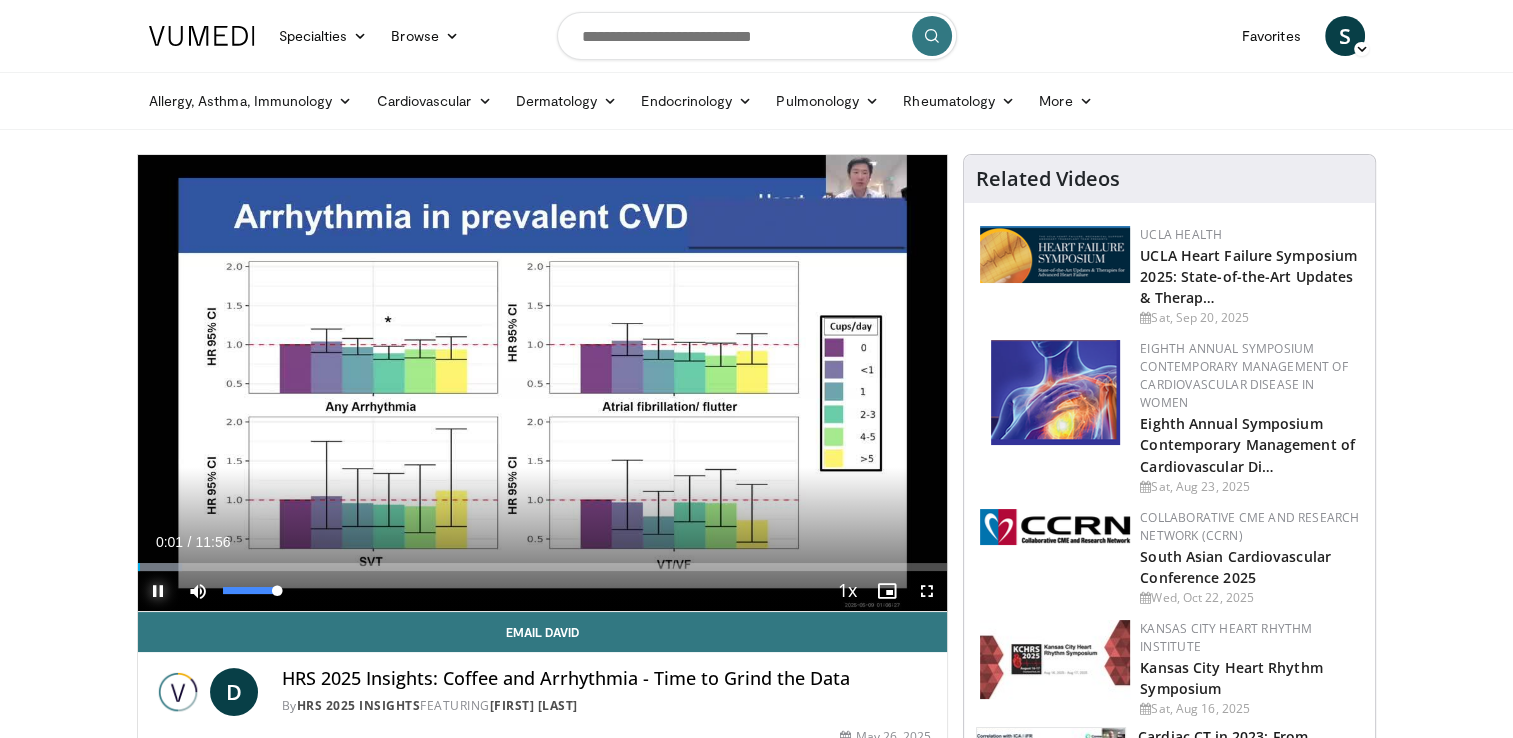 drag, startPoint x: 224, startPoint y: 587, endPoint x: 293, endPoint y: 589, distance: 69.02898 